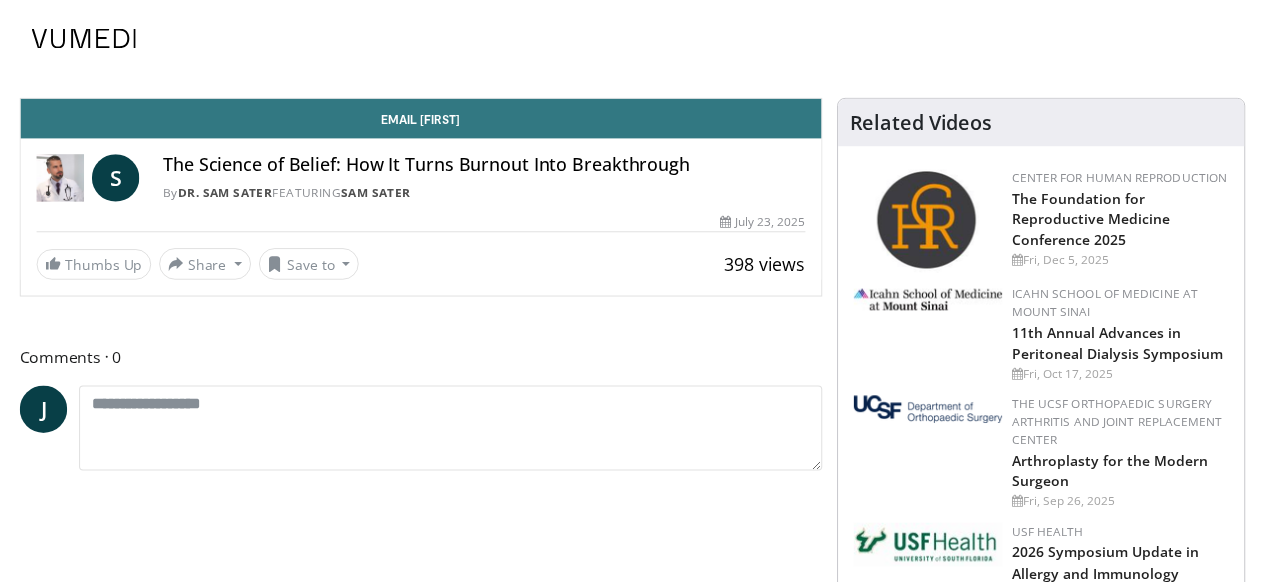 scroll, scrollTop: 0, scrollLeft: 0, axis: both 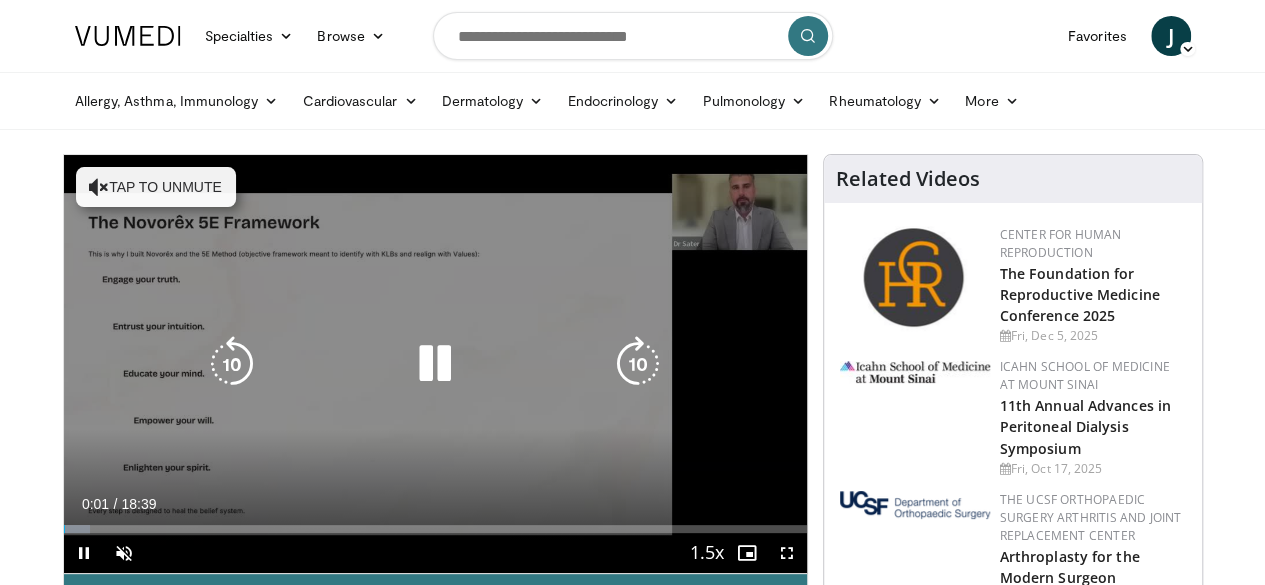 click on "Tap to unmute" at bounding box center [156, 187] 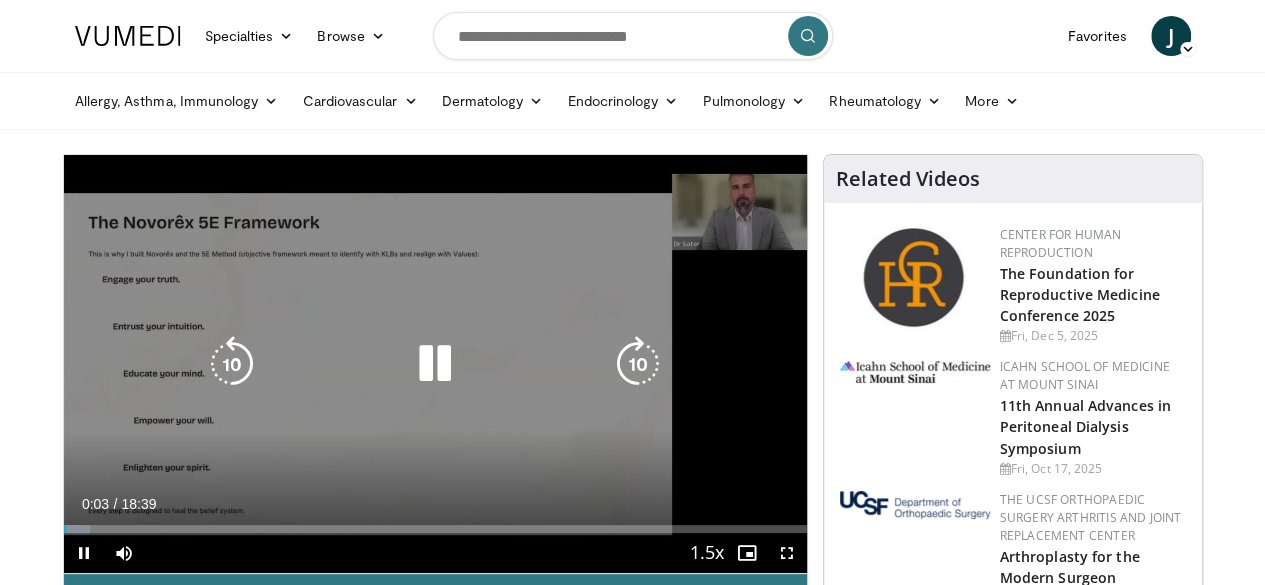 click at bounding box center [638, 364] 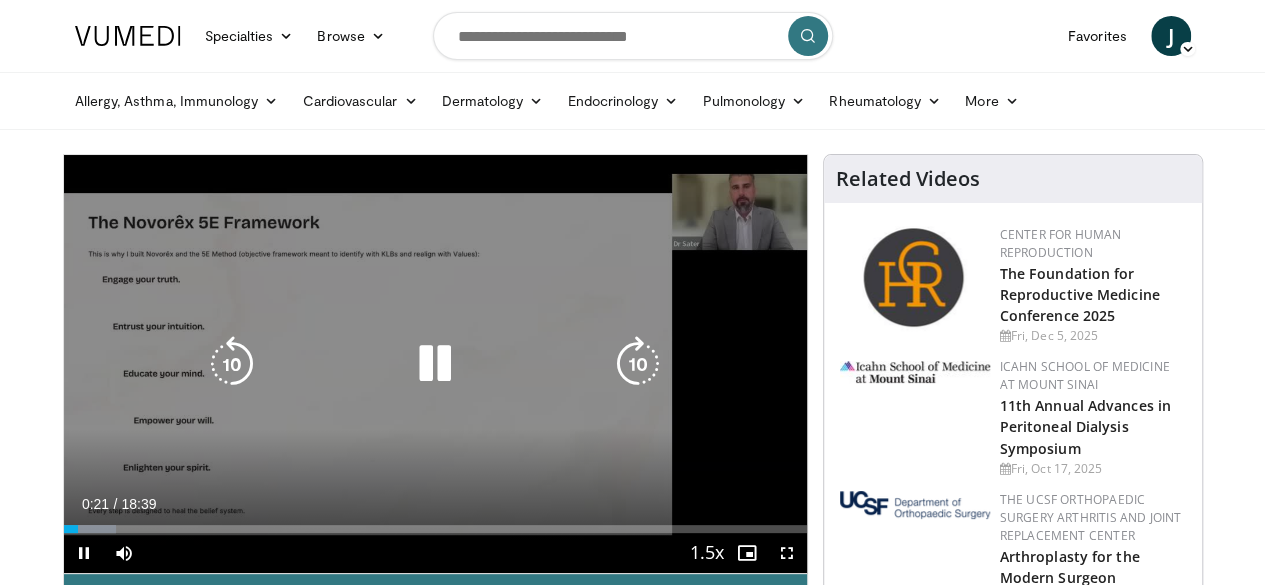 click at bounding box center (638, 364) 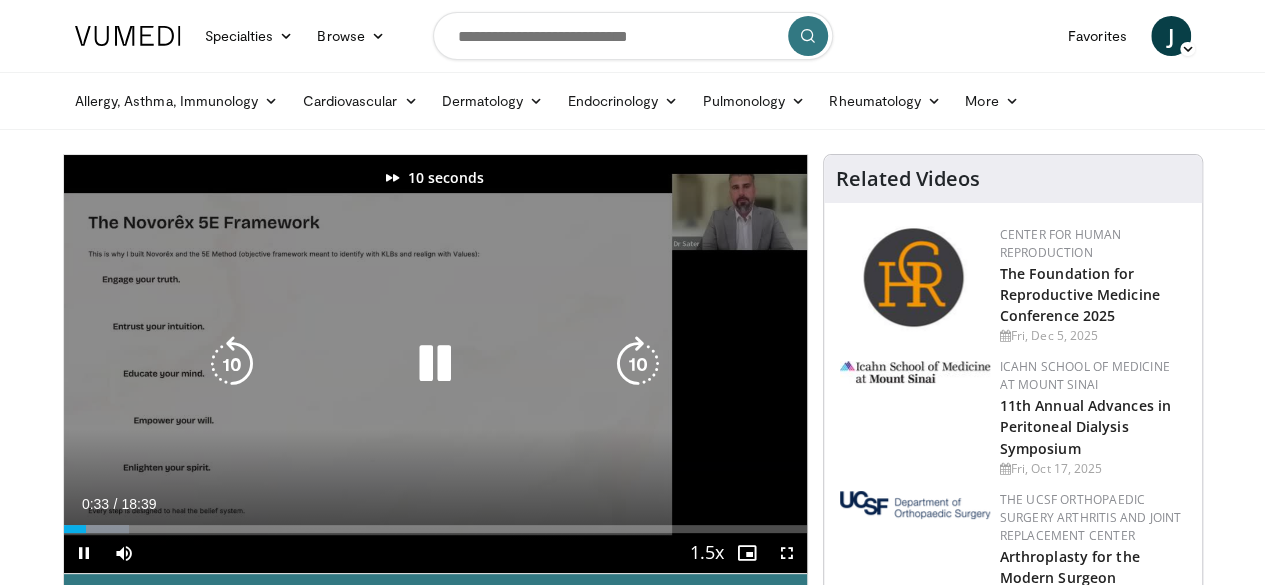 click at bounding box center (638, 364) 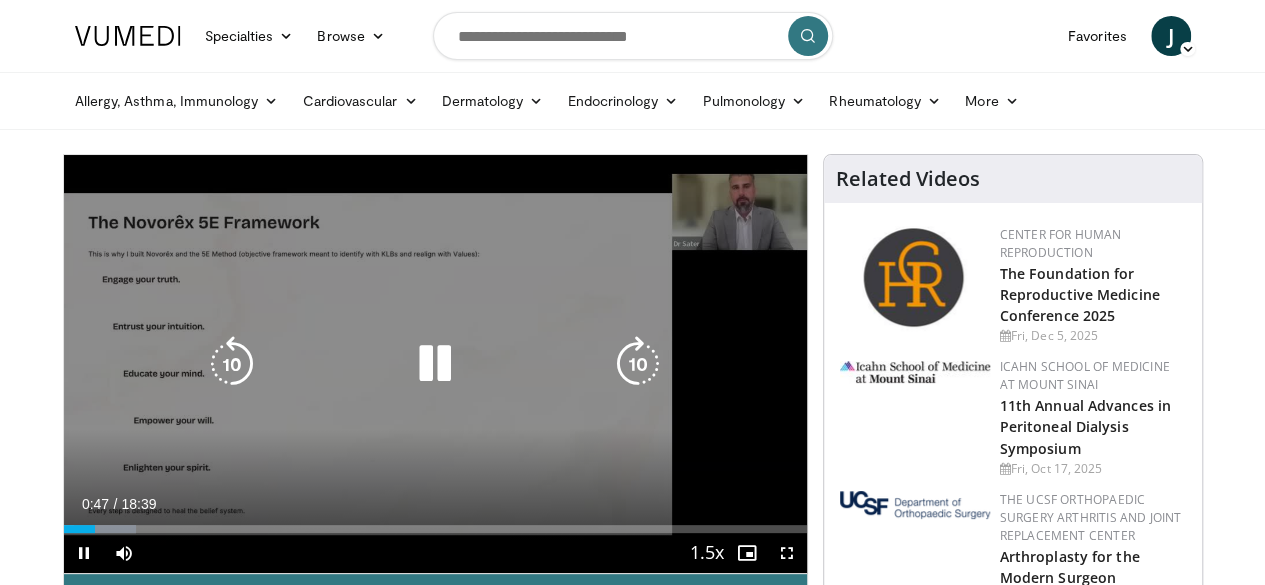 click at bounding box center [638, 364] 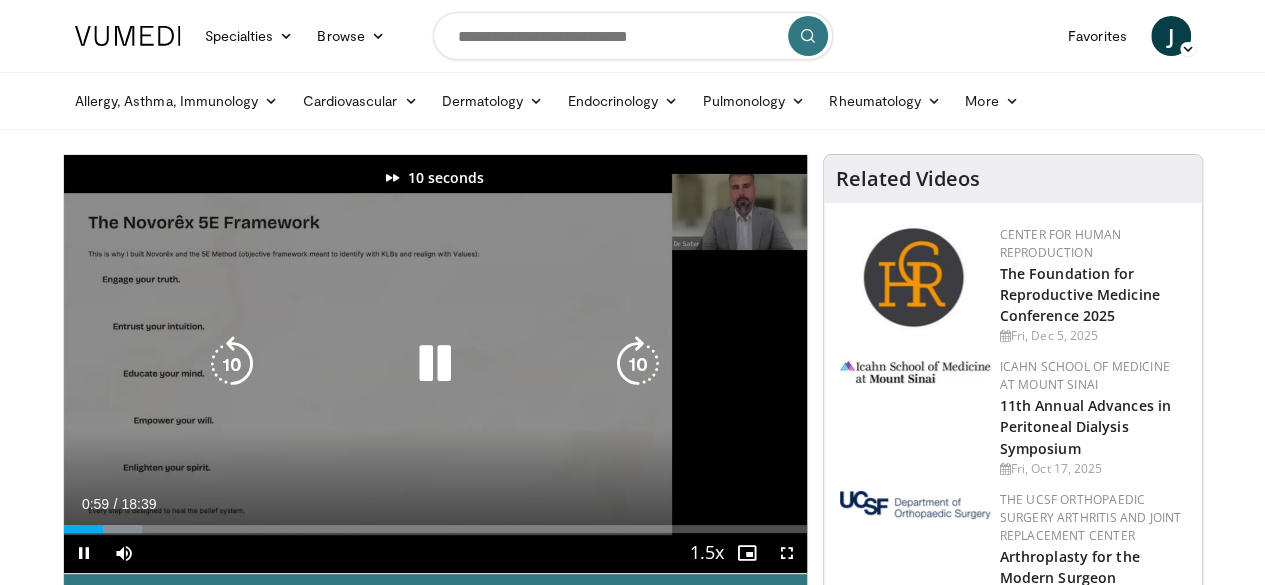click at bounding box center (638, 364) 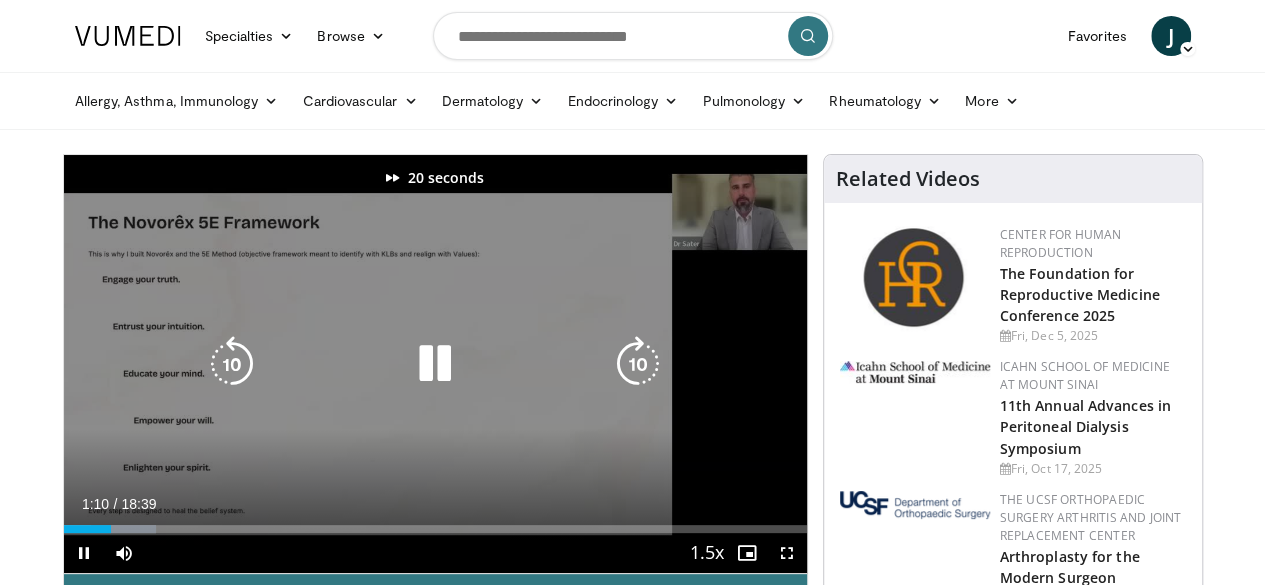 click at bounding box center (638, 364) 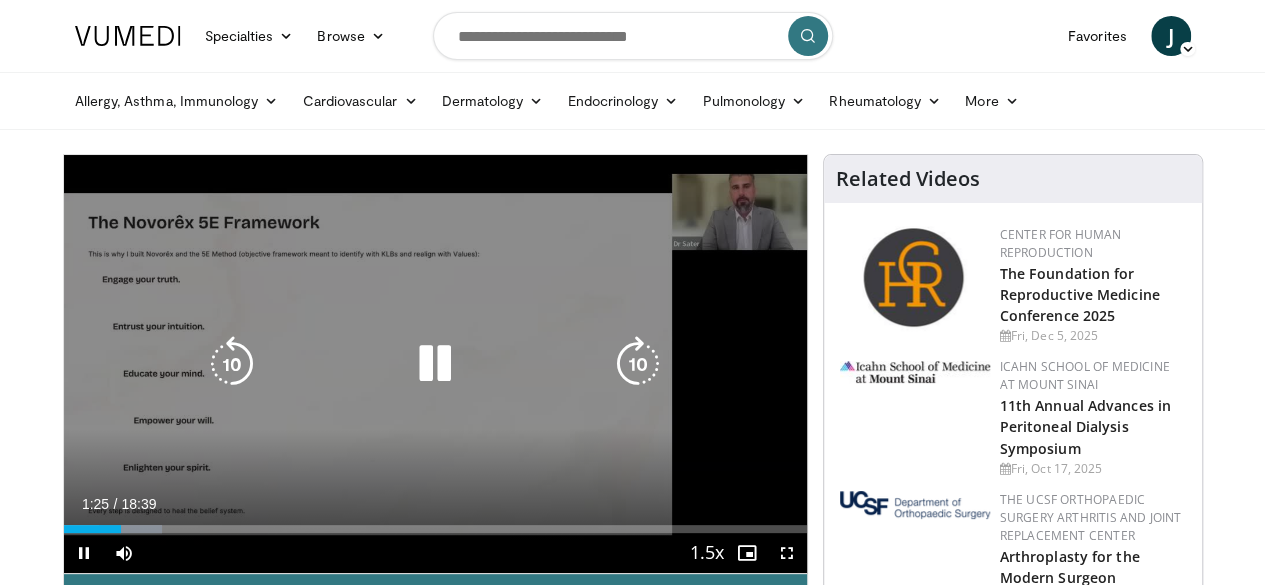 click at bounding box center [638, 364] 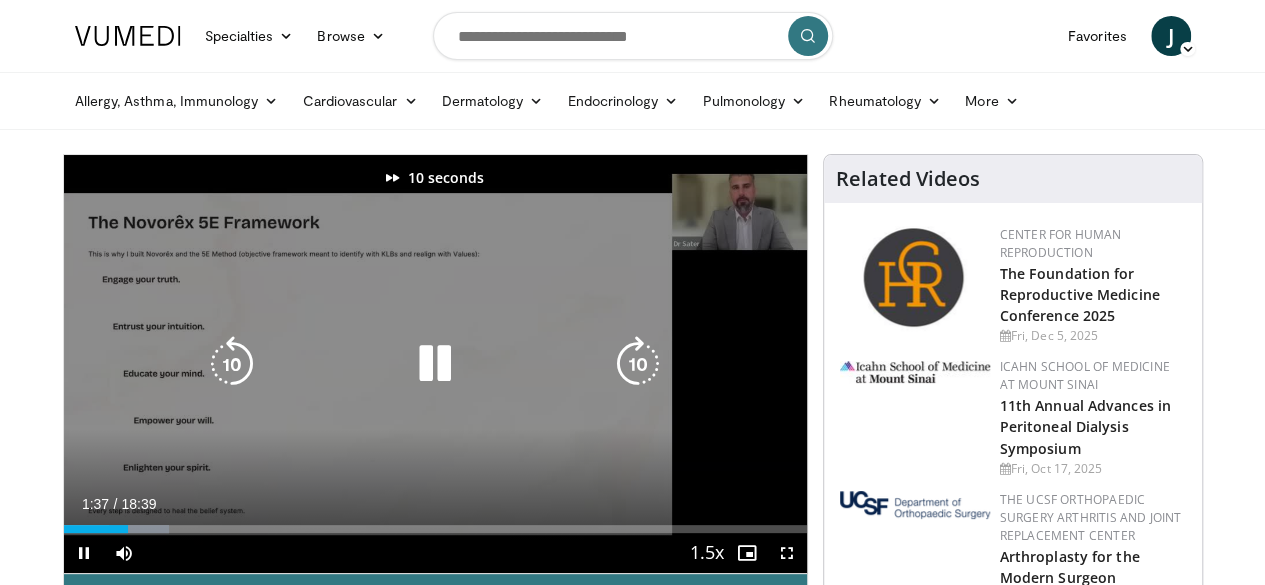 click at bounding box center (638, 364) 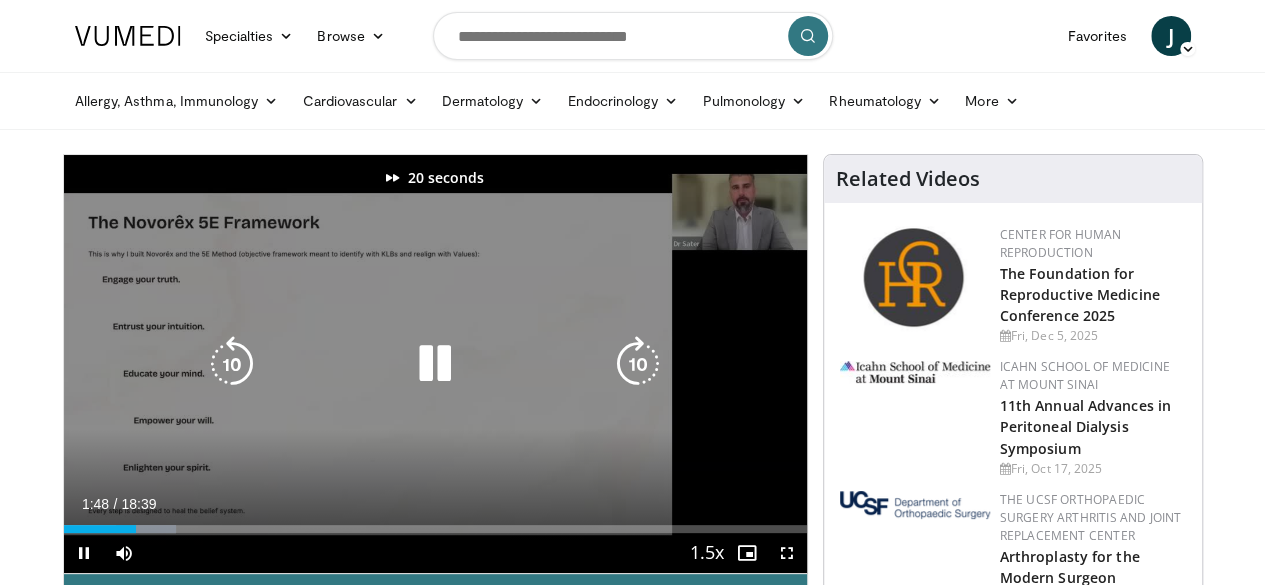 click at bounding box center [638, 364] 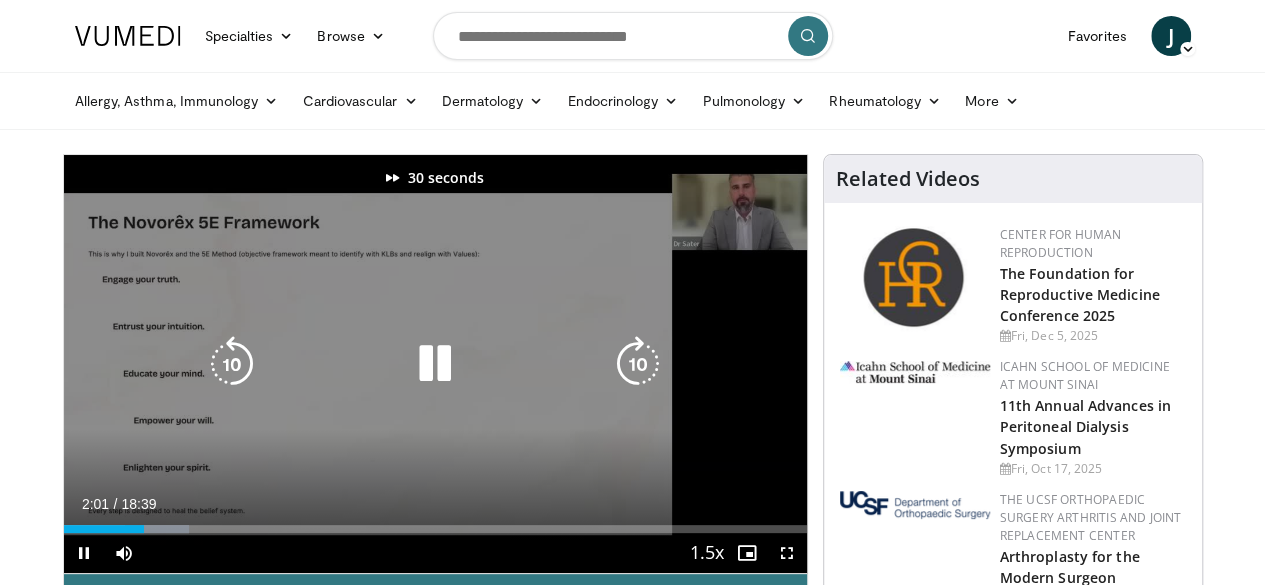 click at bounding box center (638, 364) 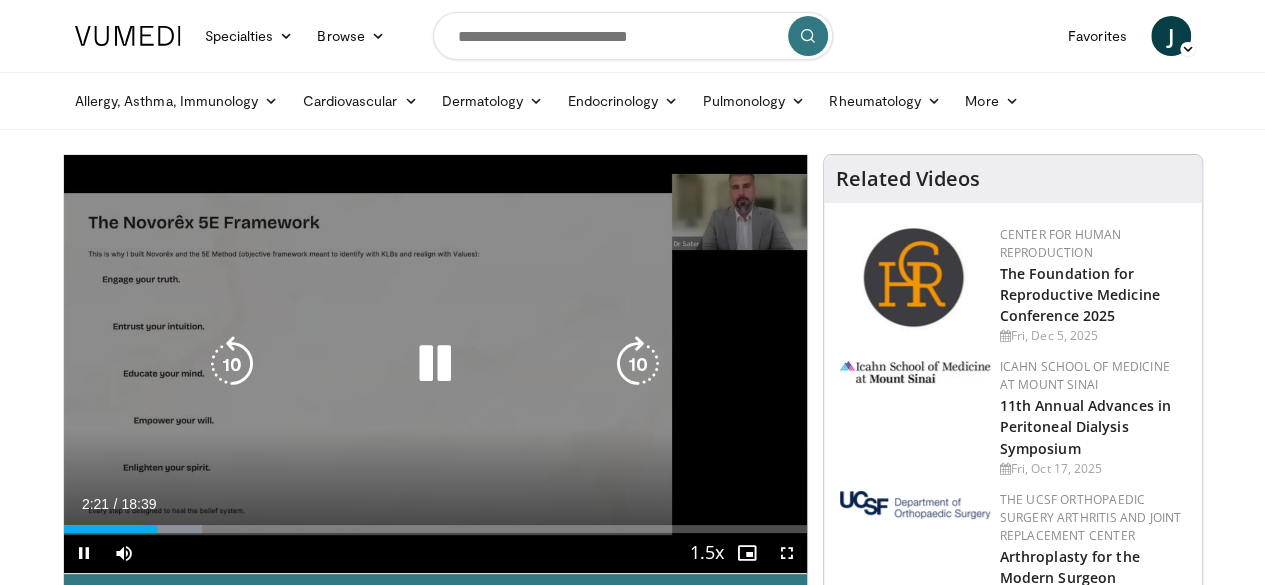 click at bounding box center (638, 364) 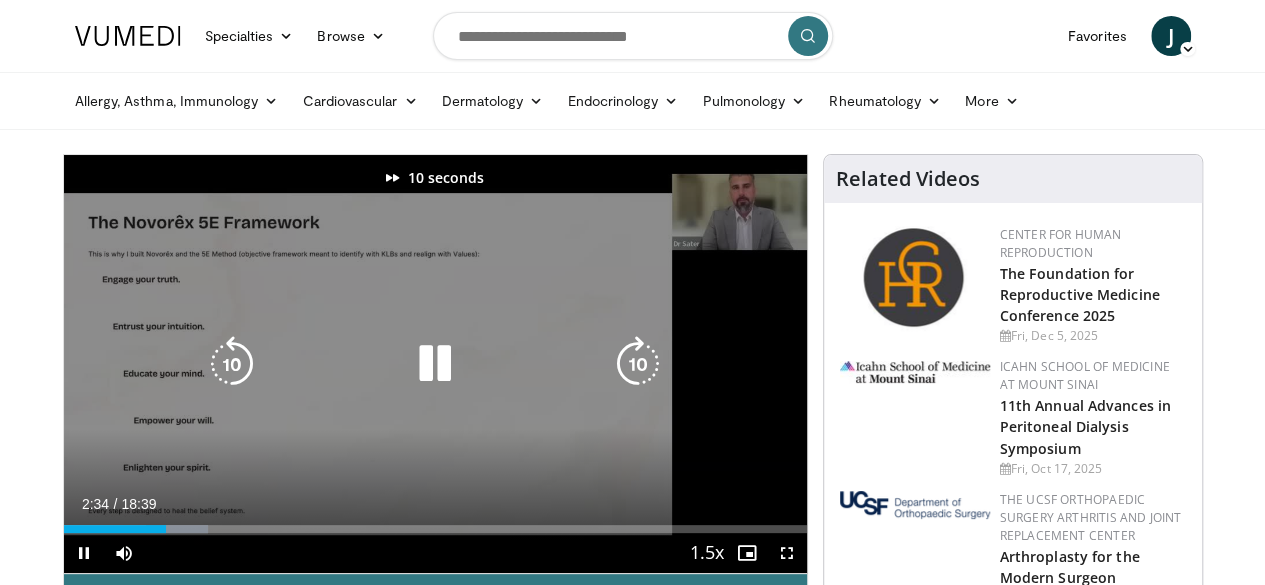 click at bounding box center [638, 364] 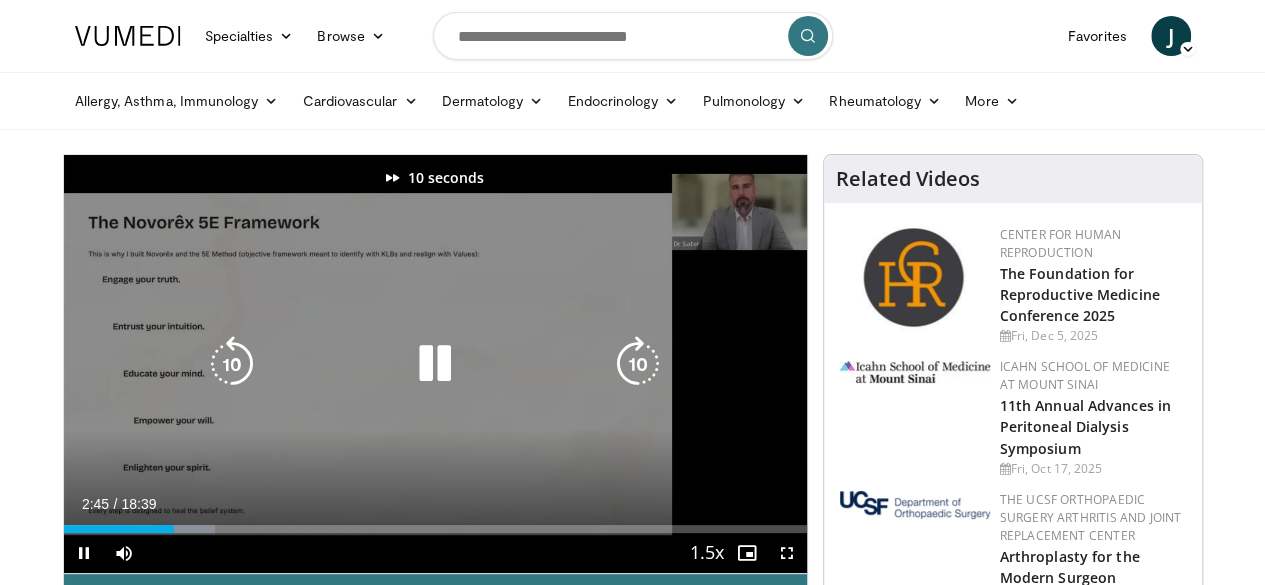 click at bounding box center [638, 364] 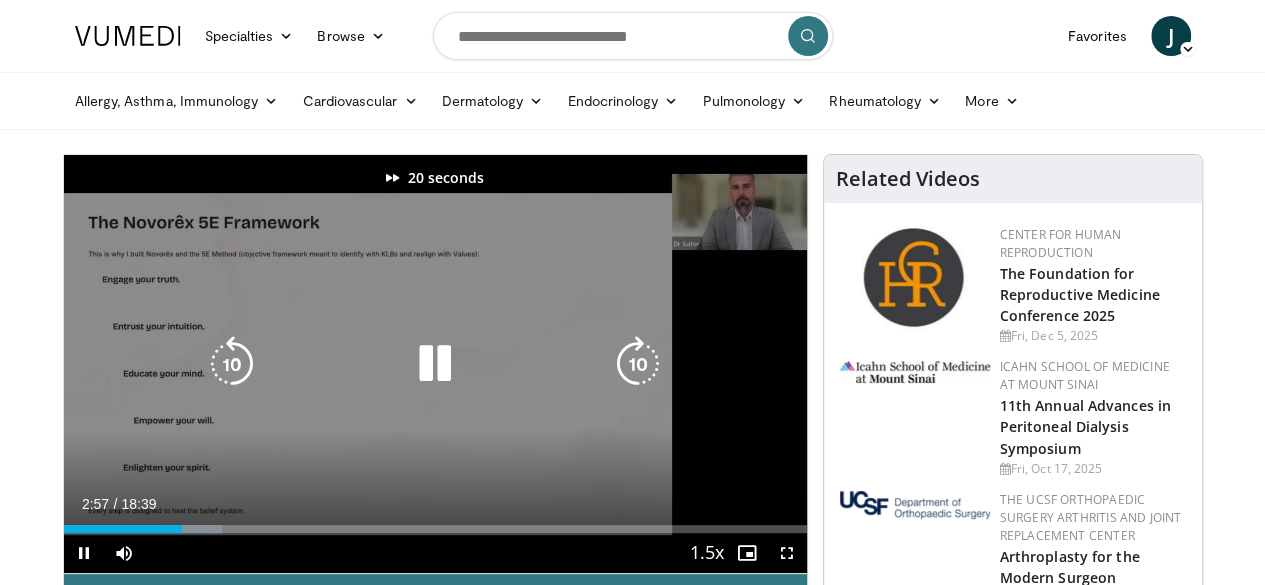 click at bounding box center (638, 364) 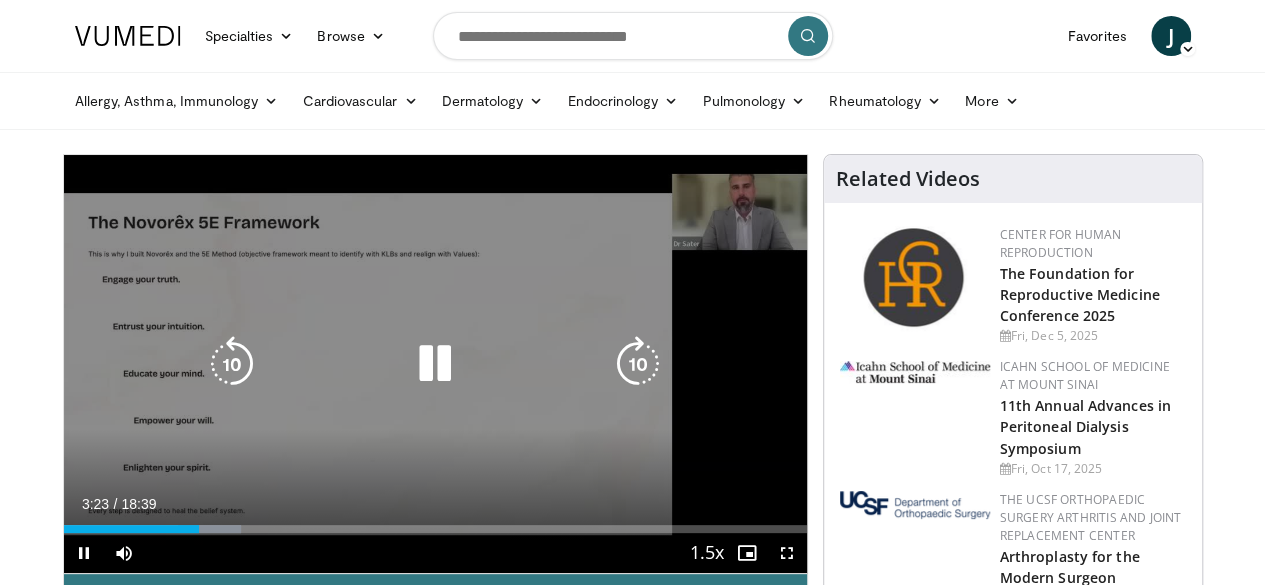 click at bounding box center (638, 364) 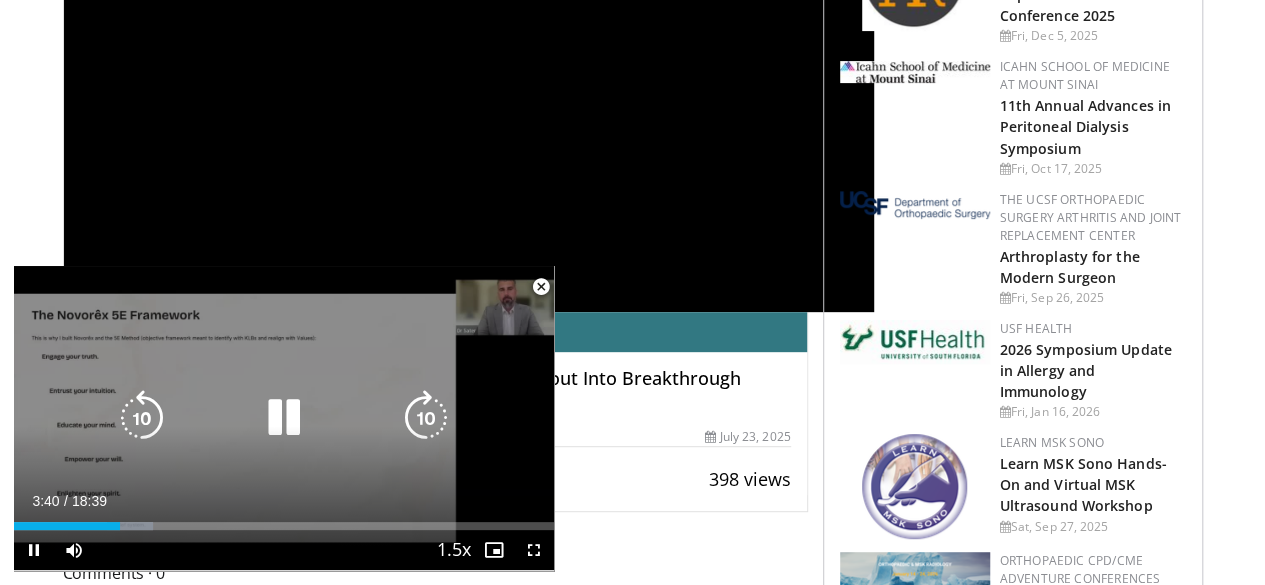 scroll, scrollTop: 400, scrollLeft: 0, axis: vertical 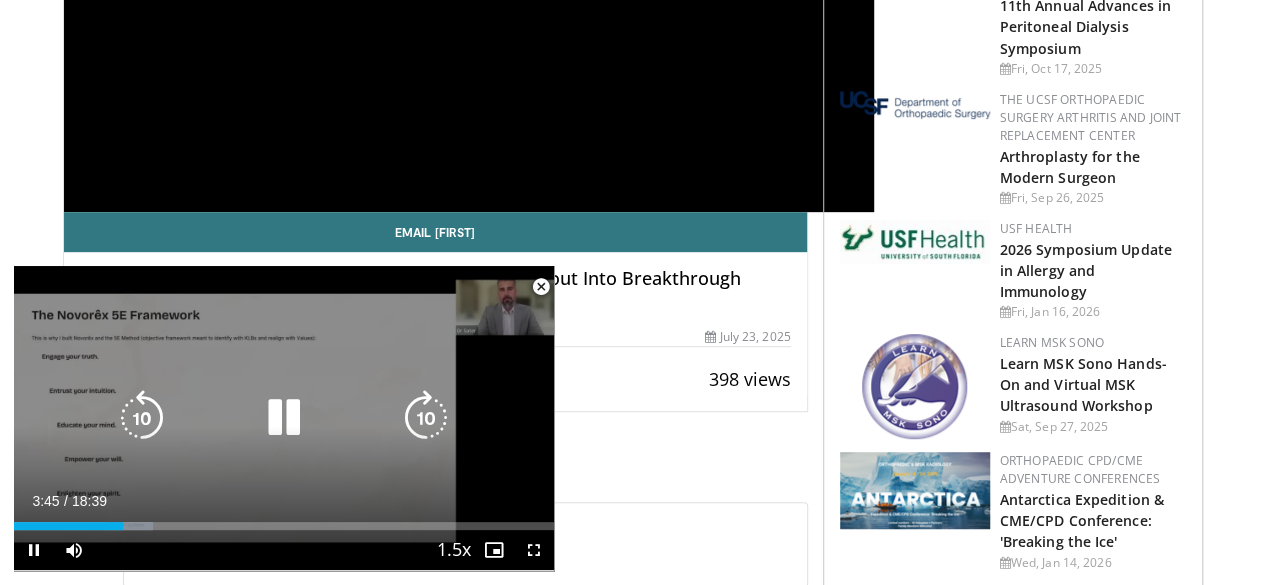 click at bounding box center (426, 418) 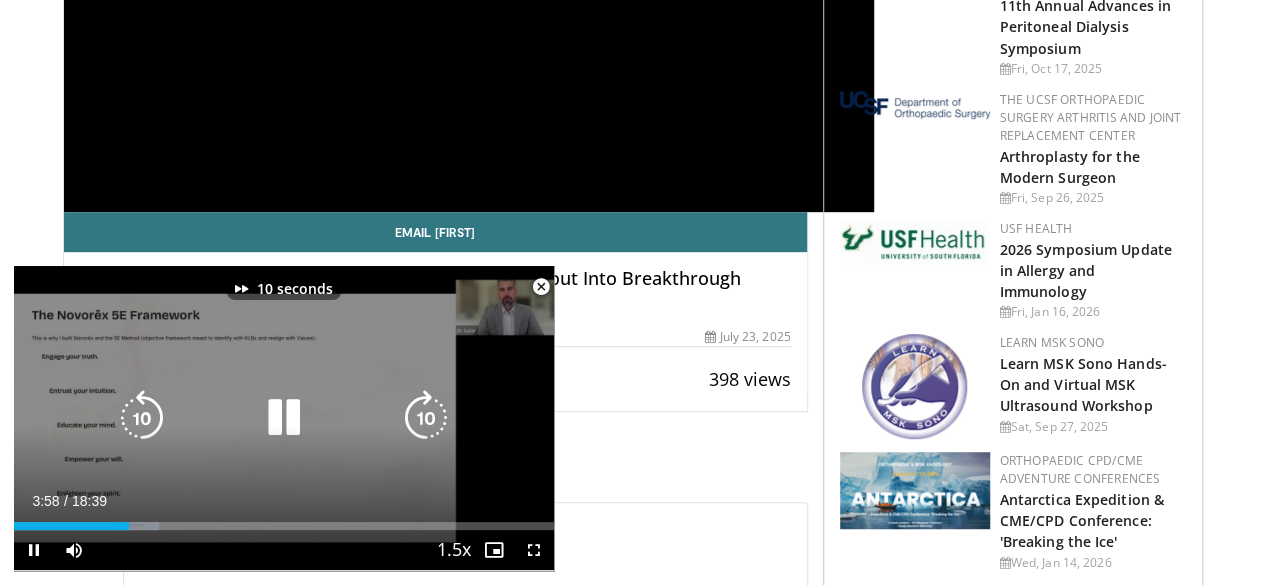 click at bounding box center (426, 418) 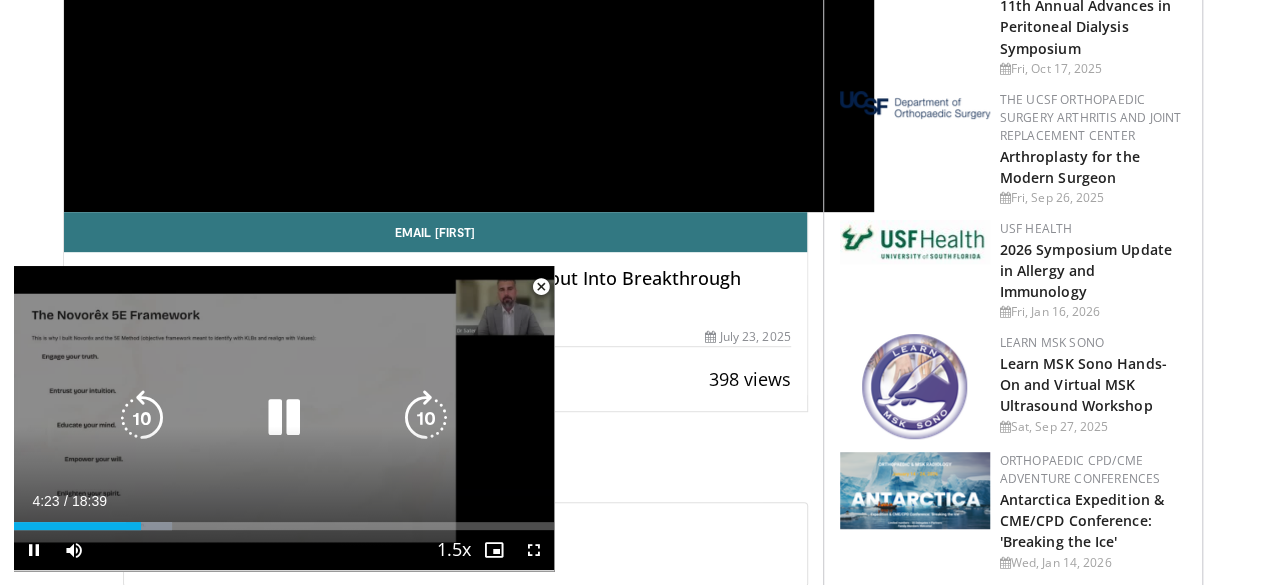 click at bounding box center (426, 418) 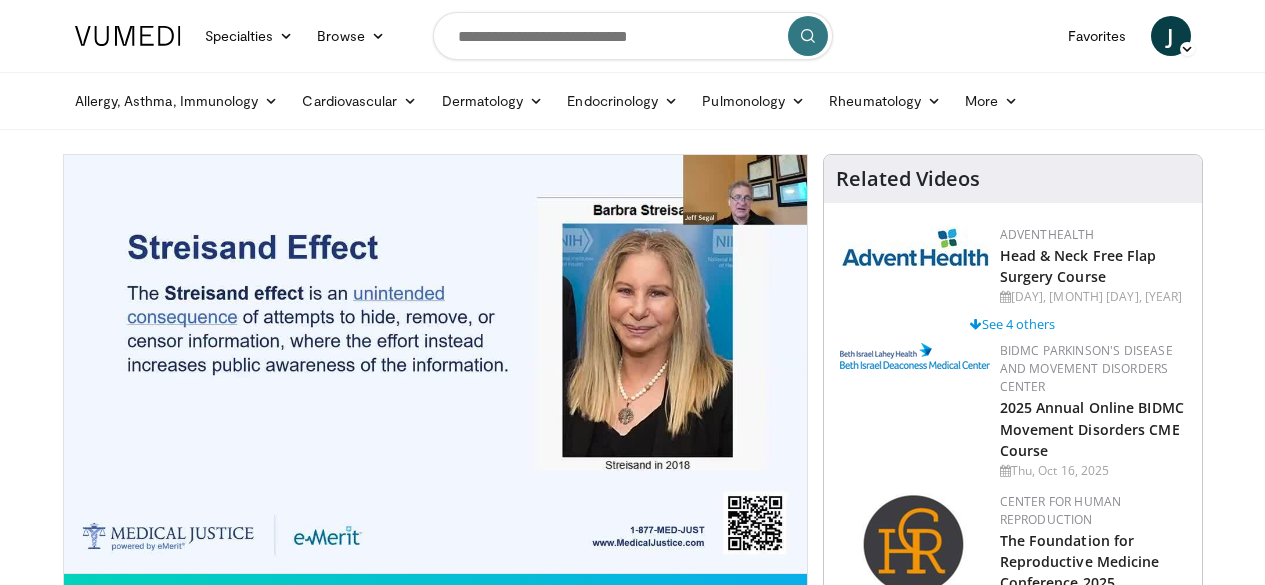 scroll, scrollTop: 0, scrollLeft: 0, axis: both 